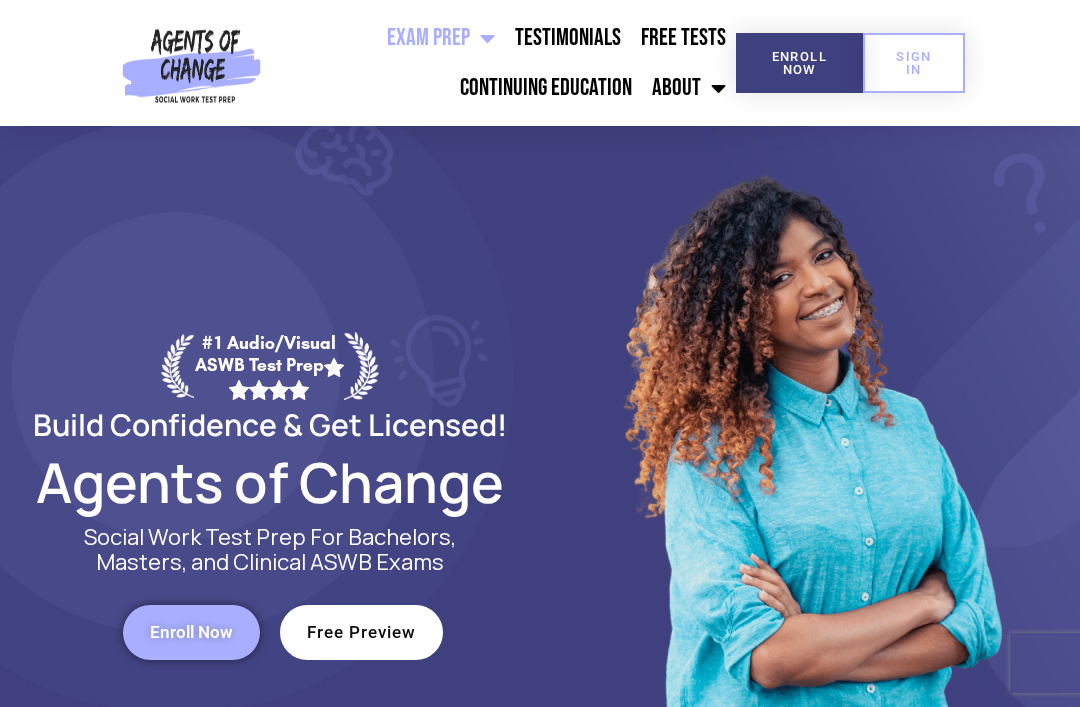 scroll, scrollTop: 0, scrollLeft: 0, axis: both 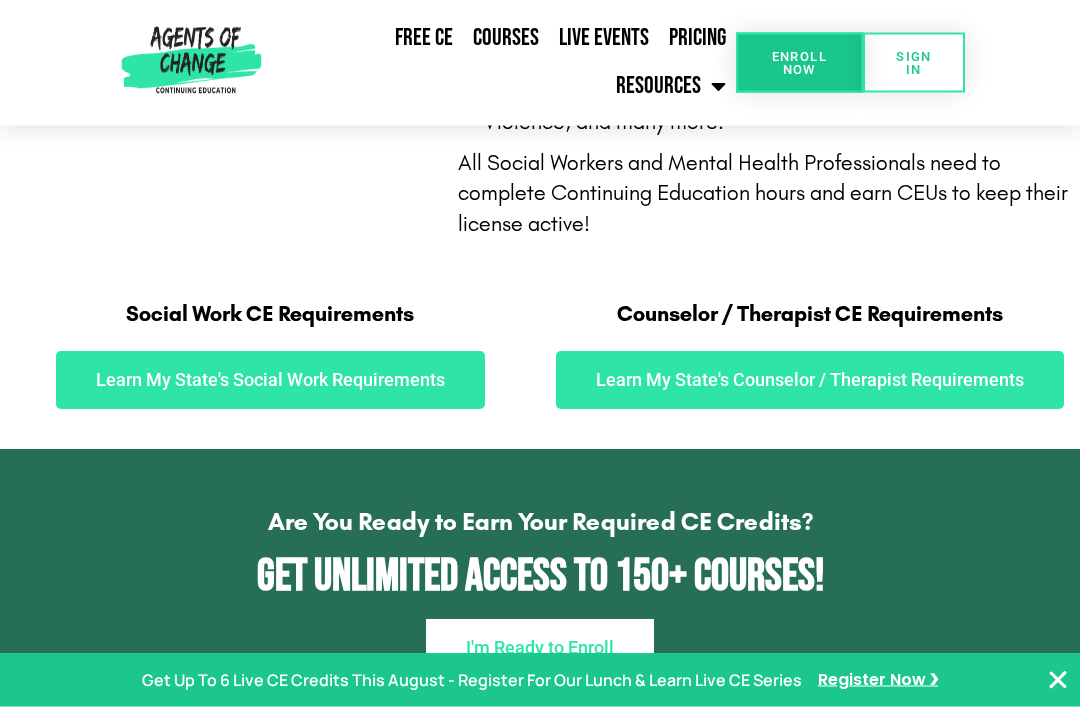 click on "Learn My State's Social Work Requirements" at bounding box center (270, 381) 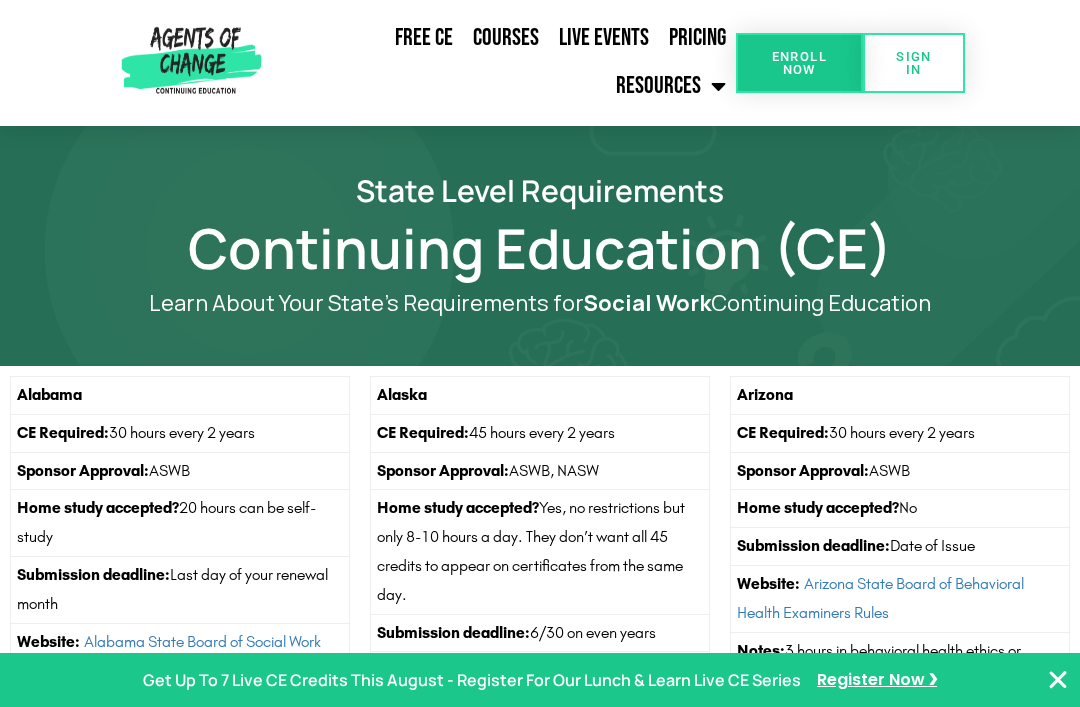 scroll, scrollTop: 0, scrollLeft: 0, axis: both 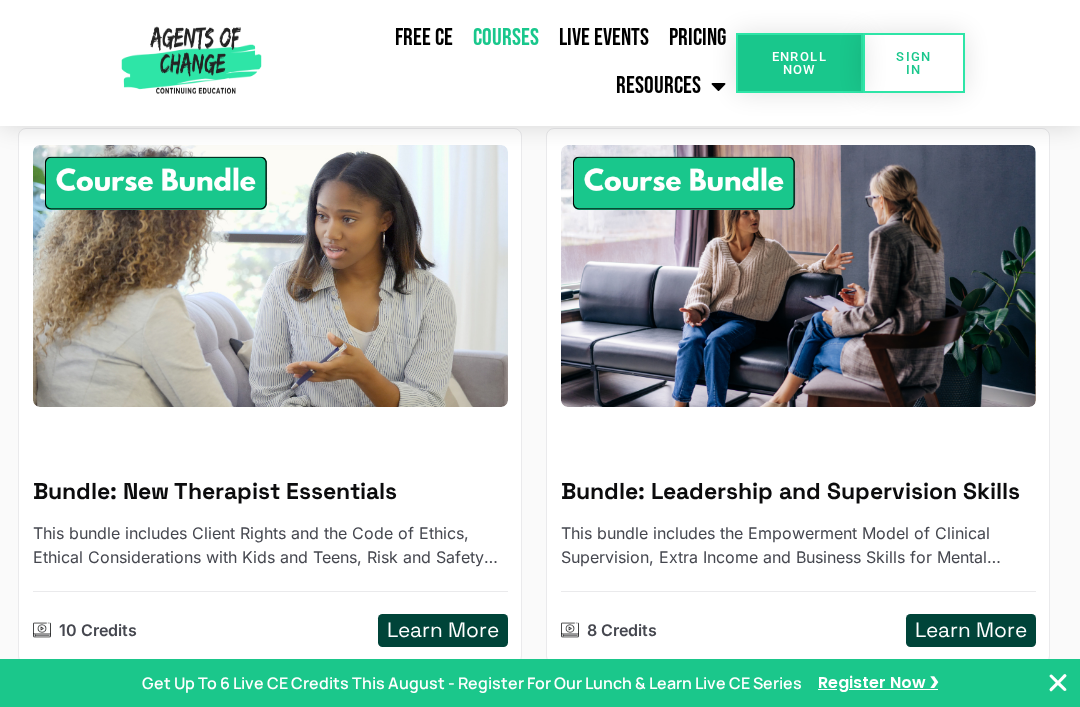 click on "Learn More" at bounding box center (443, 630) 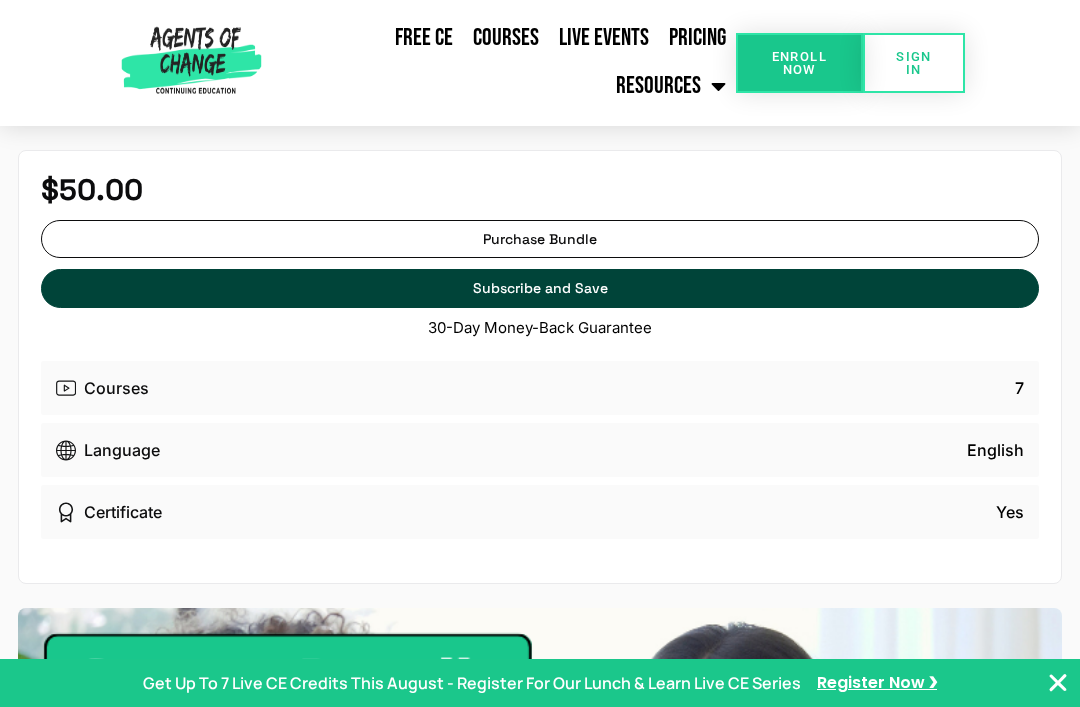 scroll, scrollTop: 0, scrollLeft: 0, axis: both 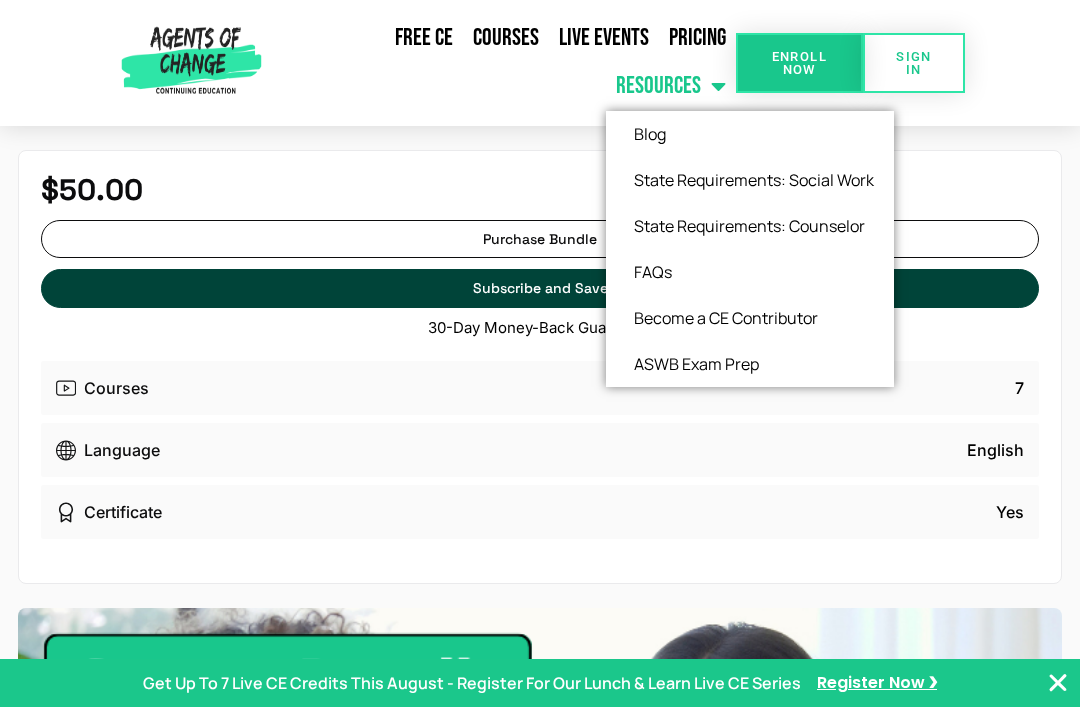 click on "State Requirements: Social Work" 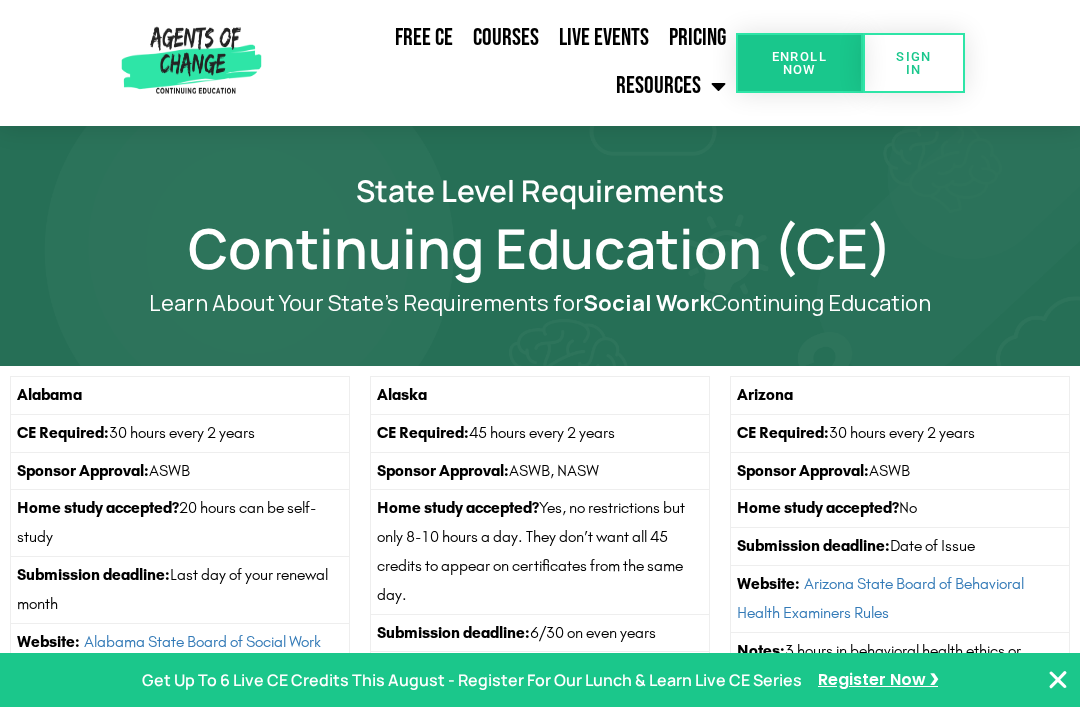 scroll, scrollTop: 0, scrollLeft: 0, axis: both 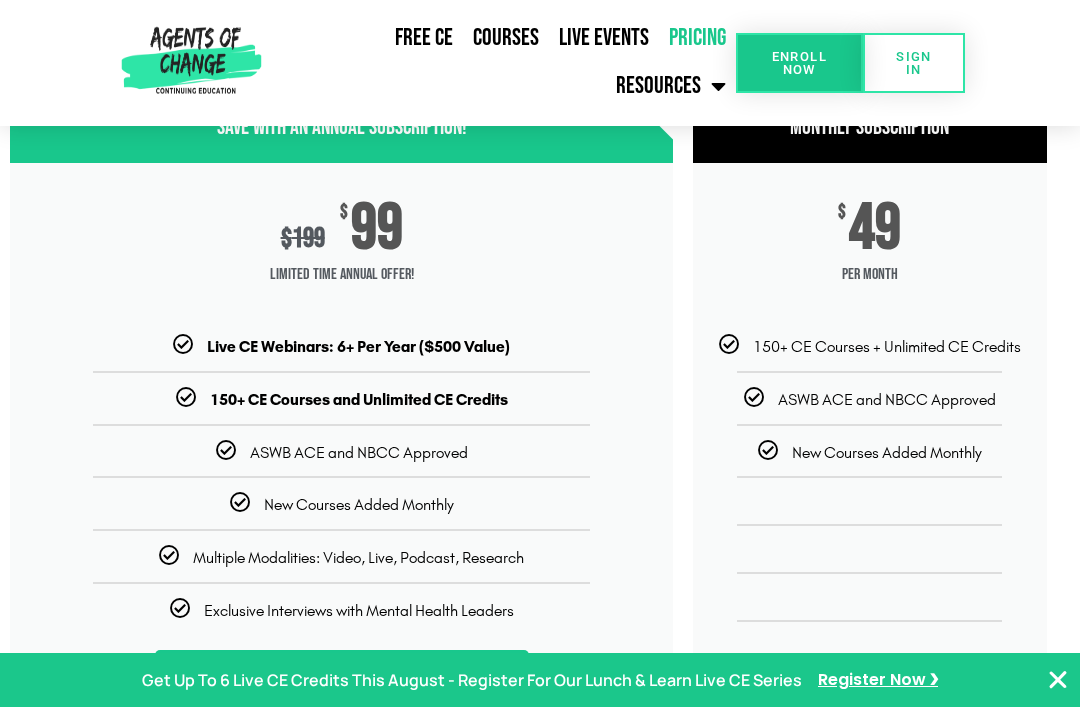 click on "Courses" 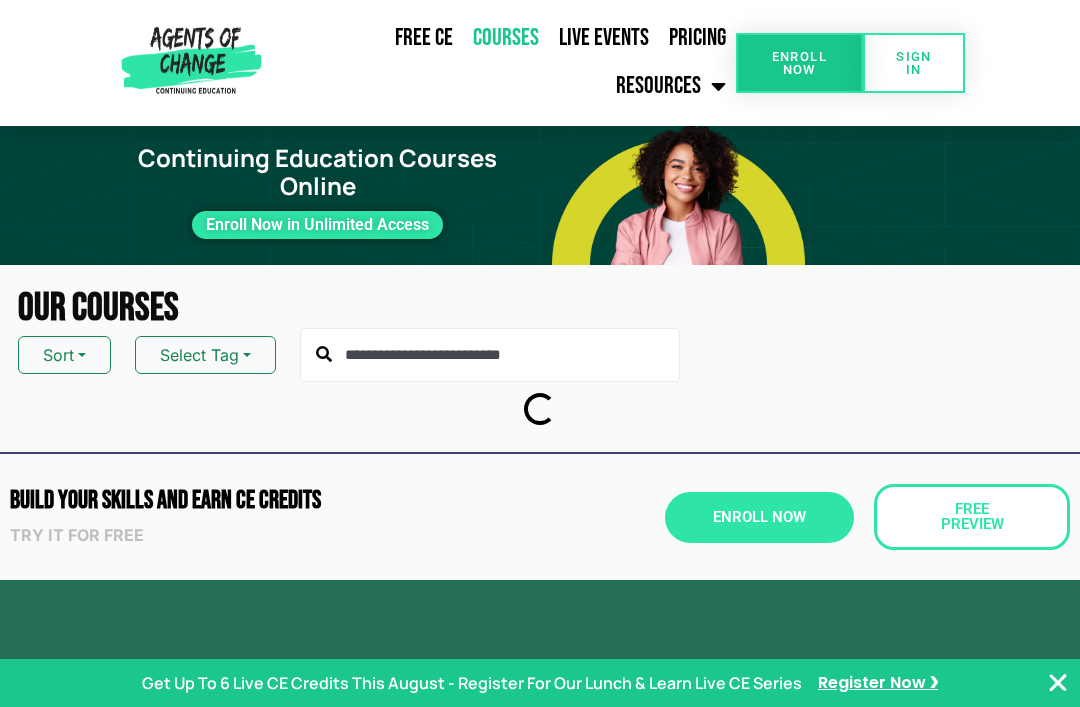 scroll, scrollTop: 0, scrollLeft: 0, axis: both 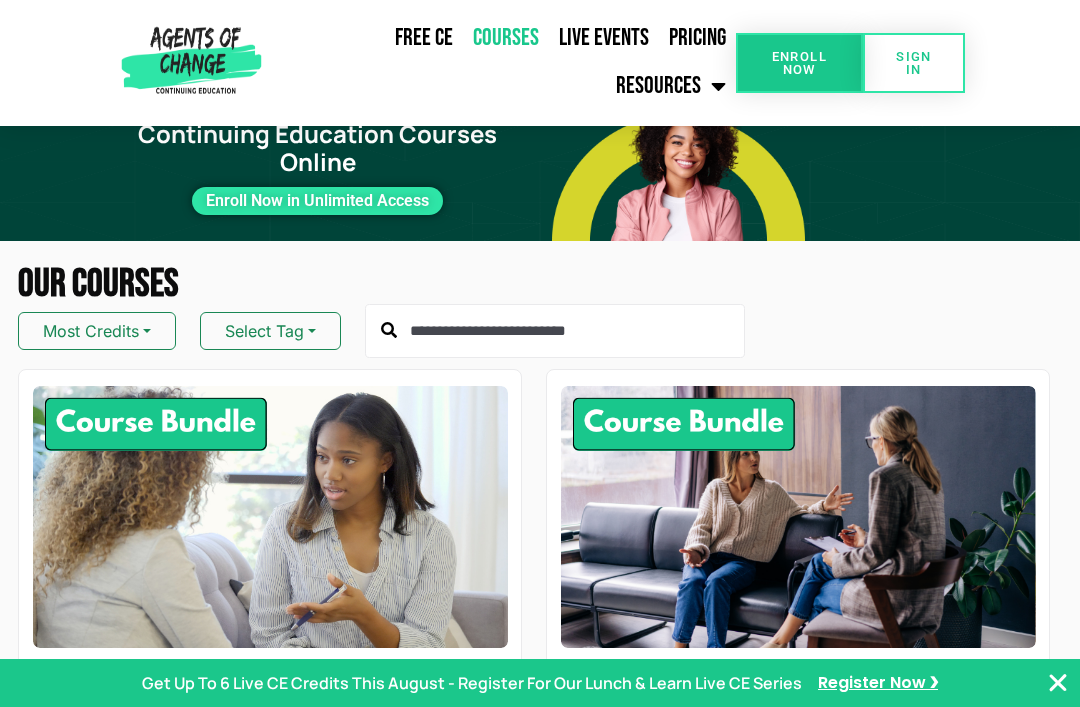 click at bounding box center [555, 331] 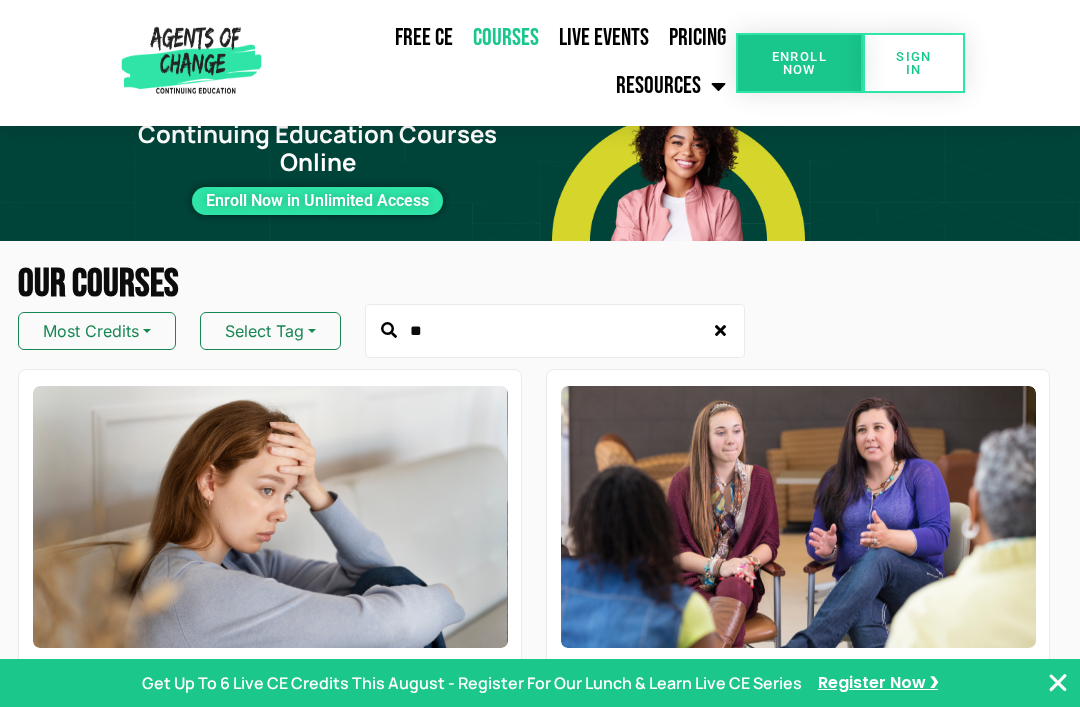 type on "*" 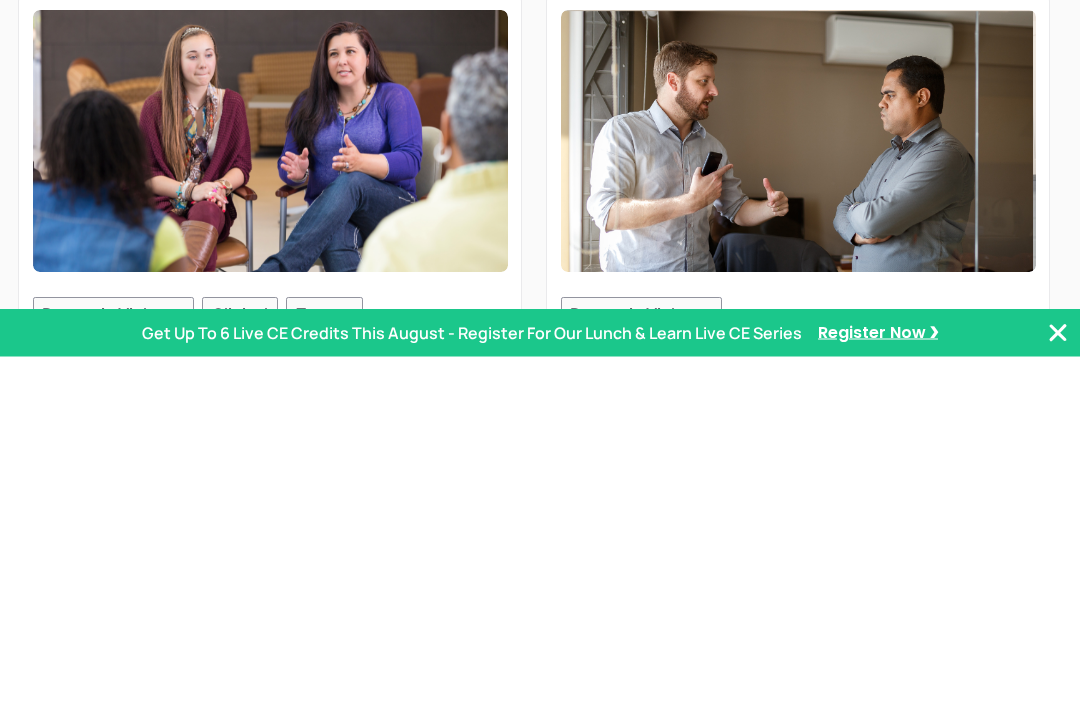 scroll, scrollTop: 0, scrollLeft: 0, axis: both 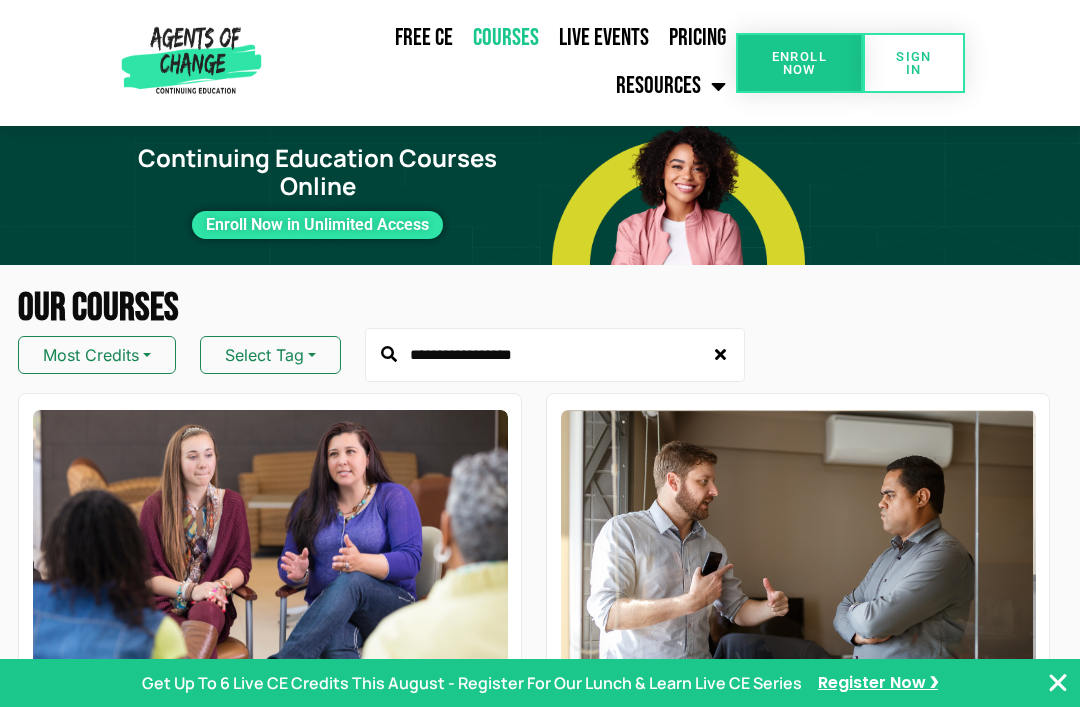 type on "**********" 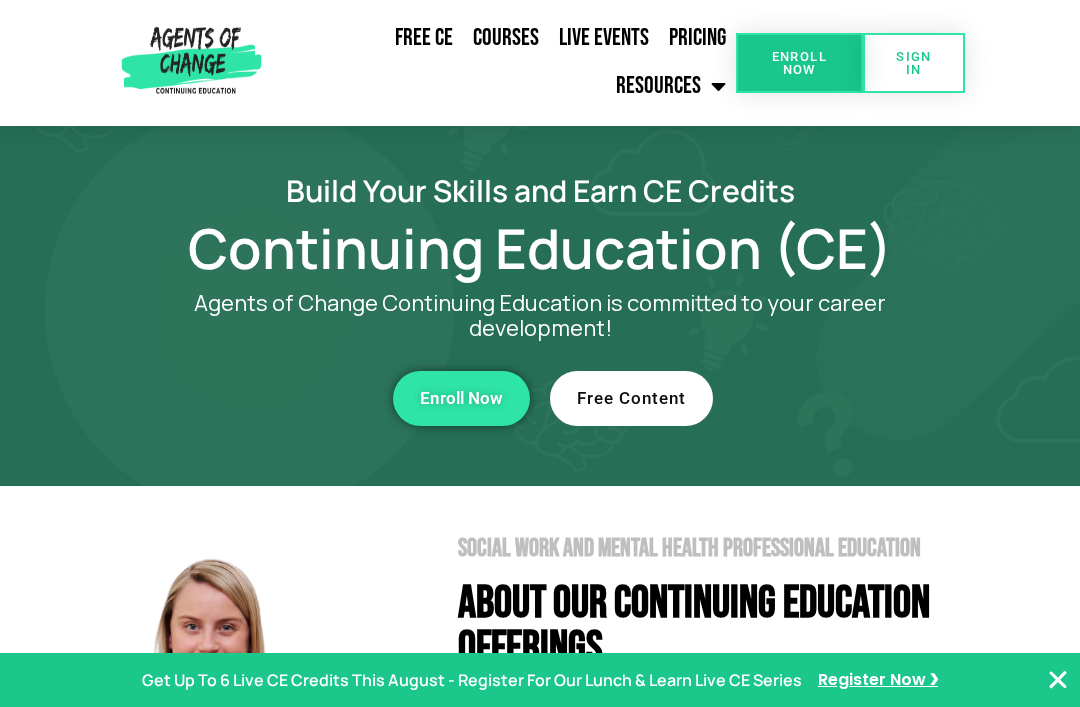 scroll, scrollTop: 0, scrollLeft: 0, axis: both 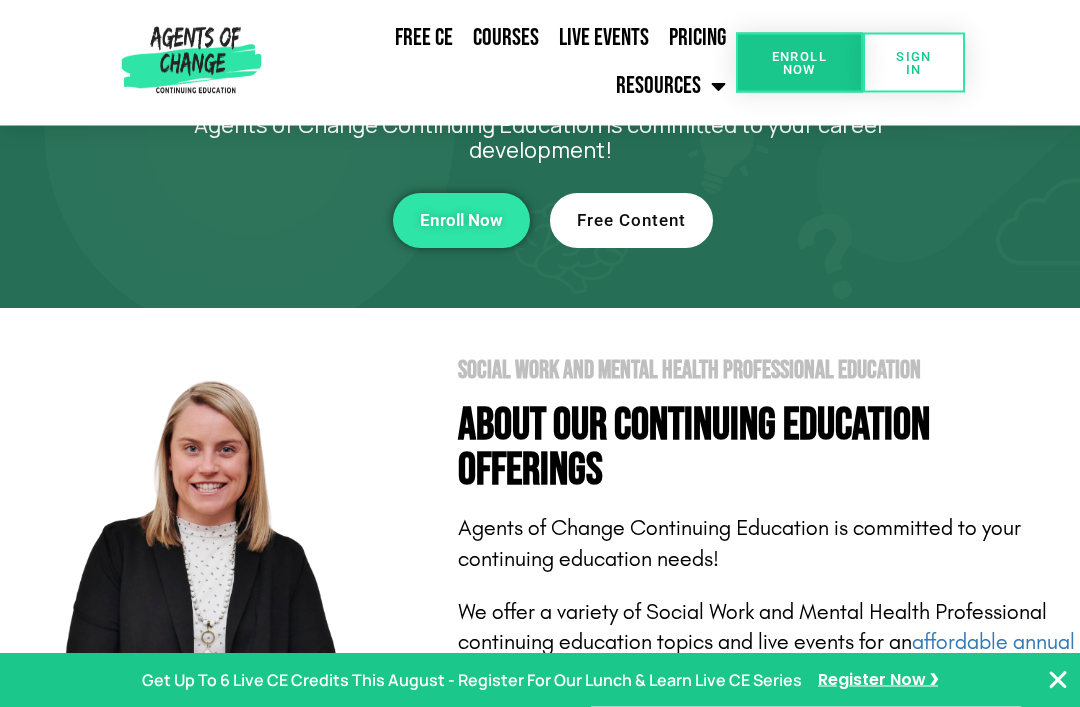 click on "Free Content" at bounding box center (631, 221) 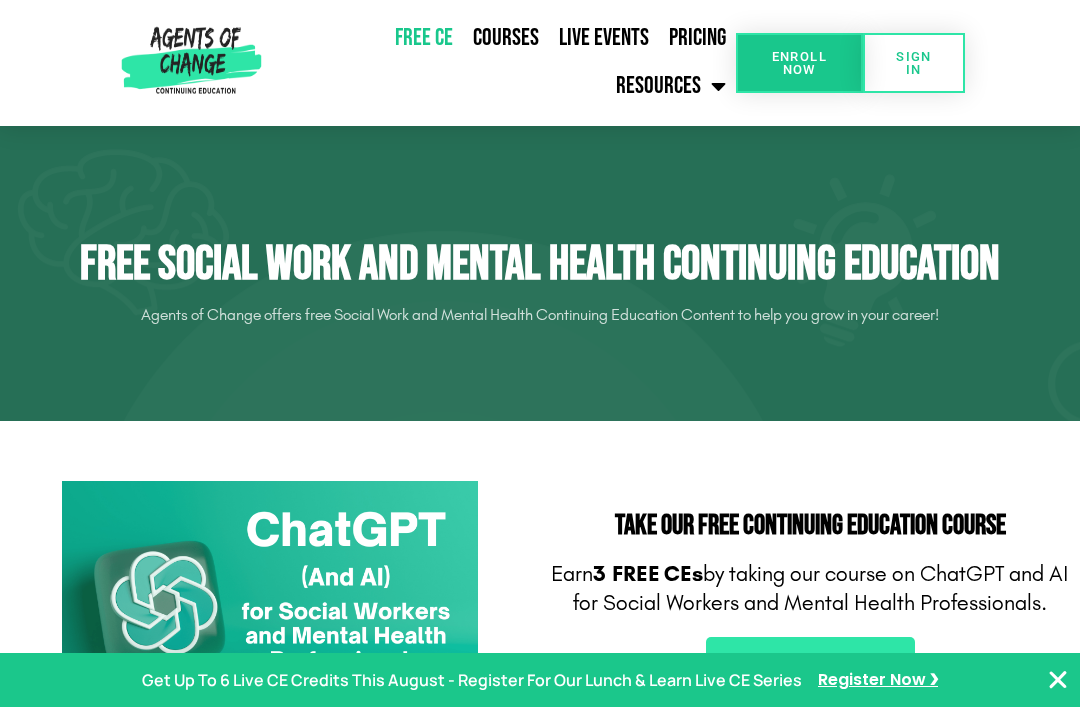 scroll, scrollTop: 0, scrollLeft: 0, axis: both 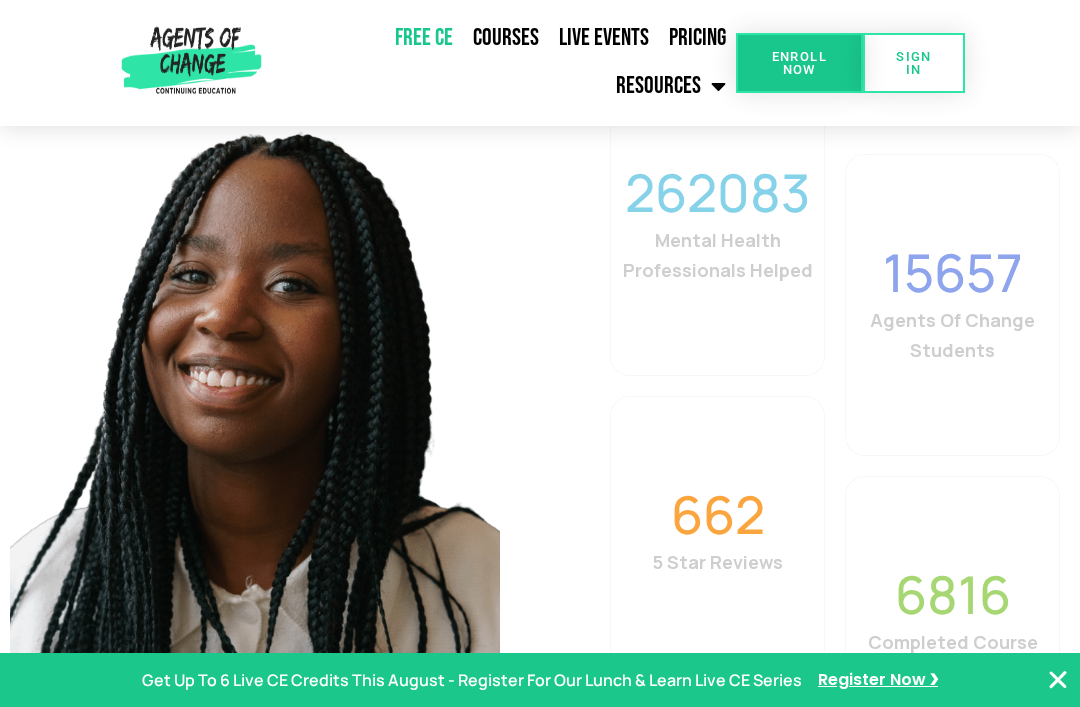 click on "Pricing" 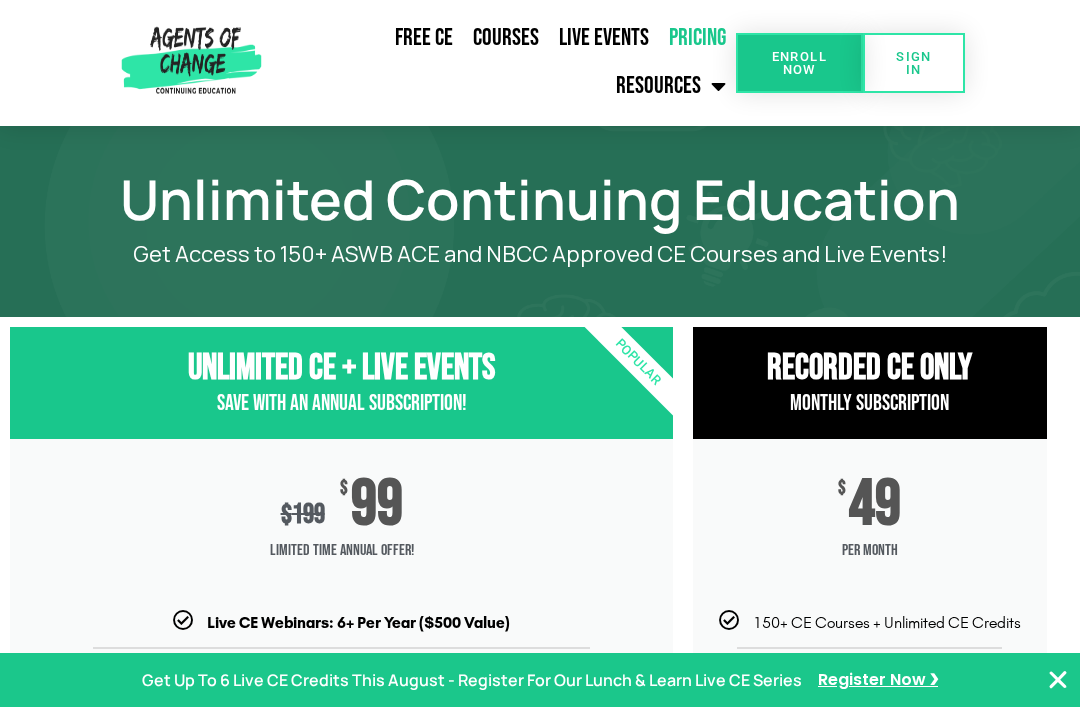 scroll, scrollTop: 0, scrollLeft: 0, axis: both 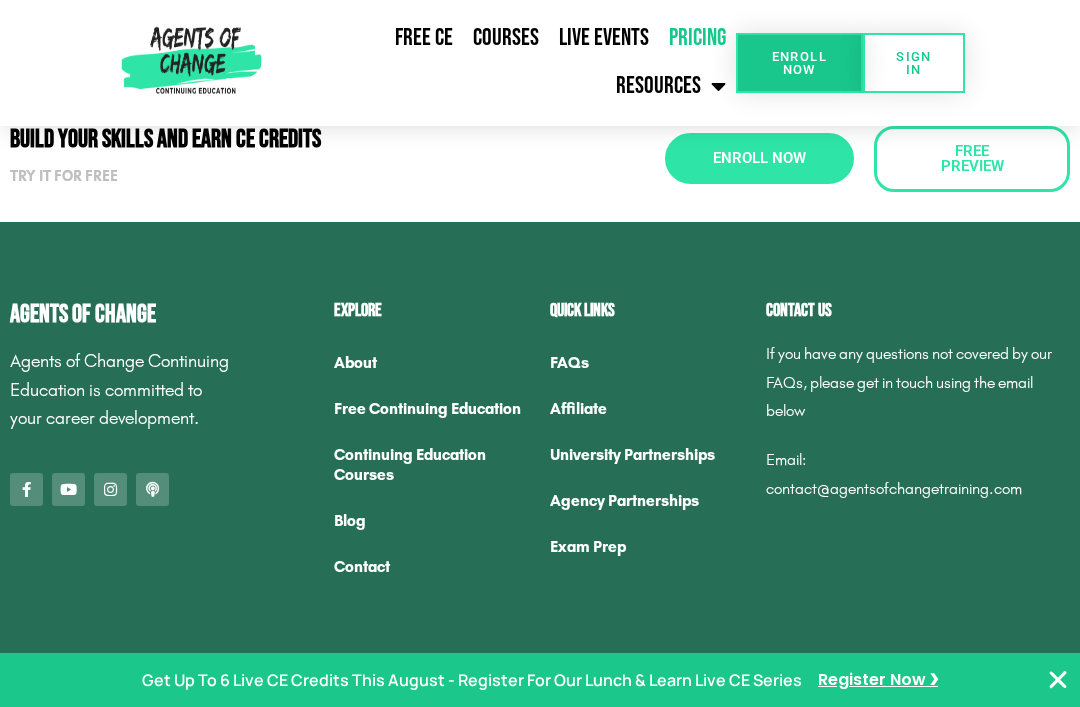 click on "Exam Prep" 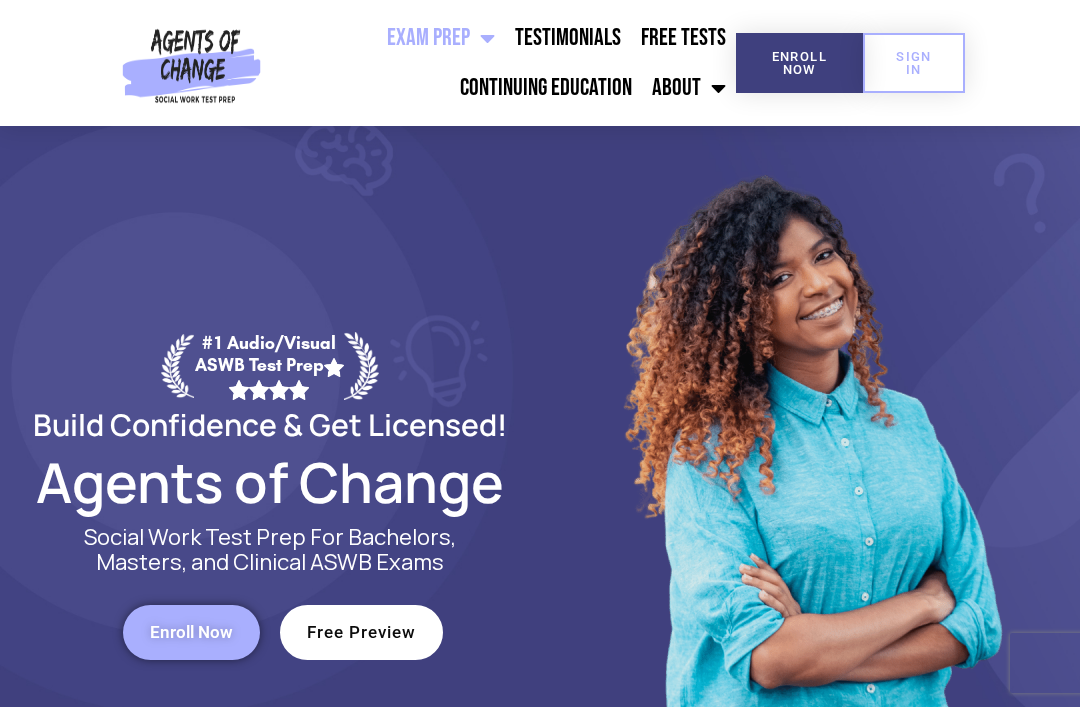 scroll, scrollTop: 0, scrollLeft: 0, axis: both 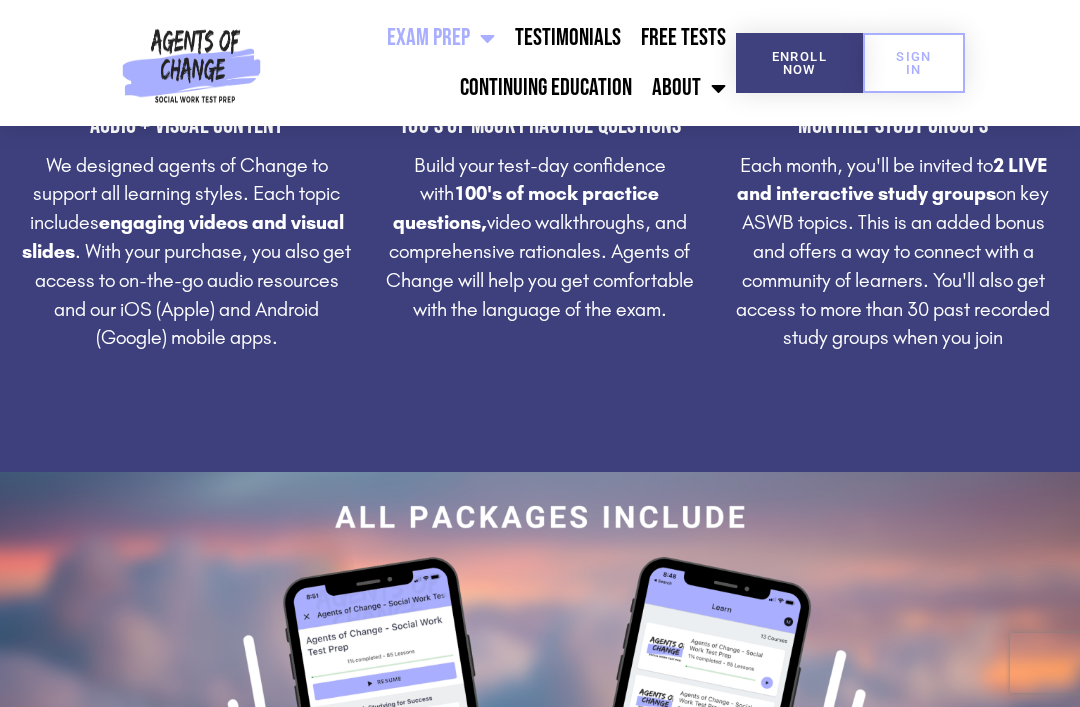 click on "Continuing Education" 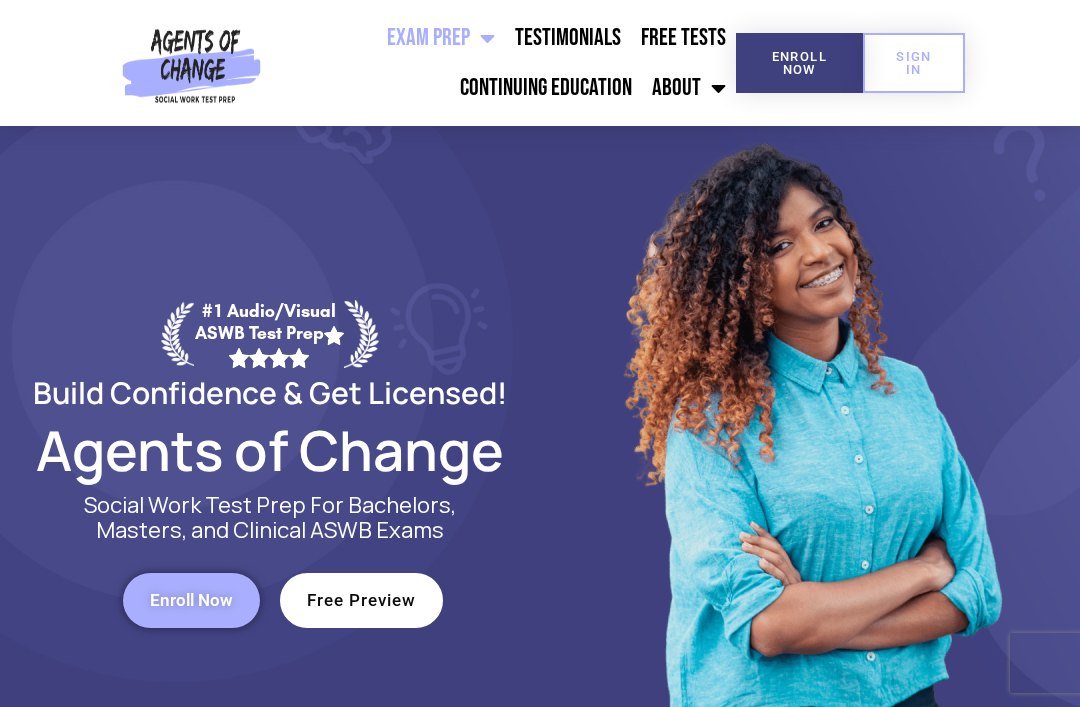 scroll, scrollTop: 0, scrollLeft: 0, axis: both 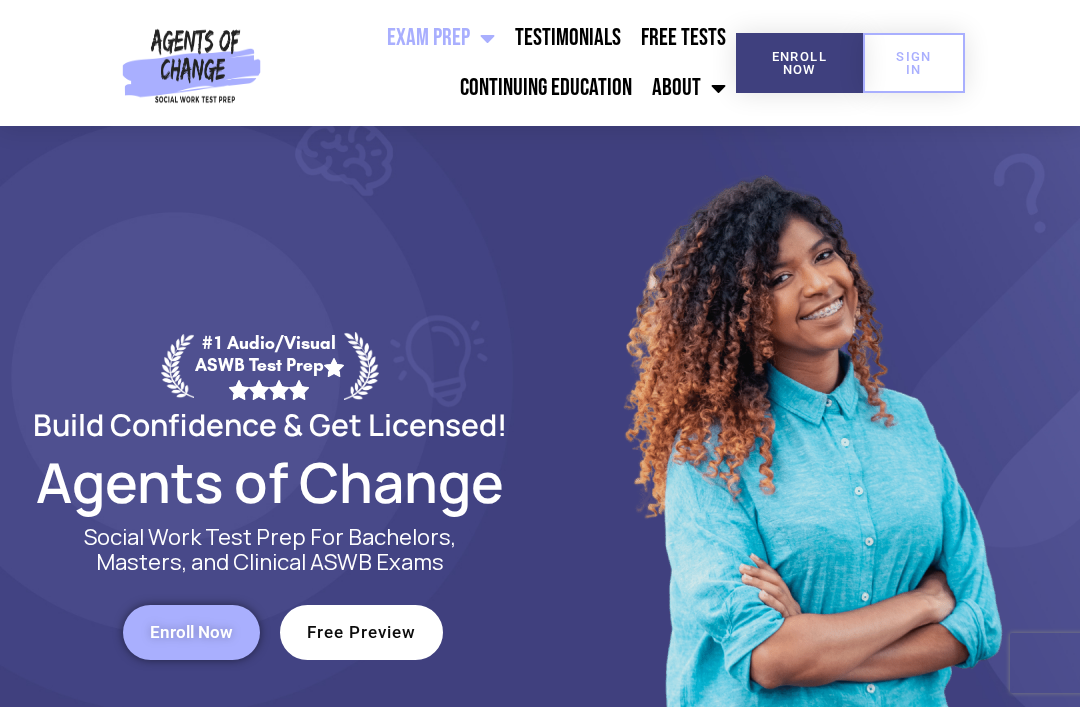 click on "Testimonials" 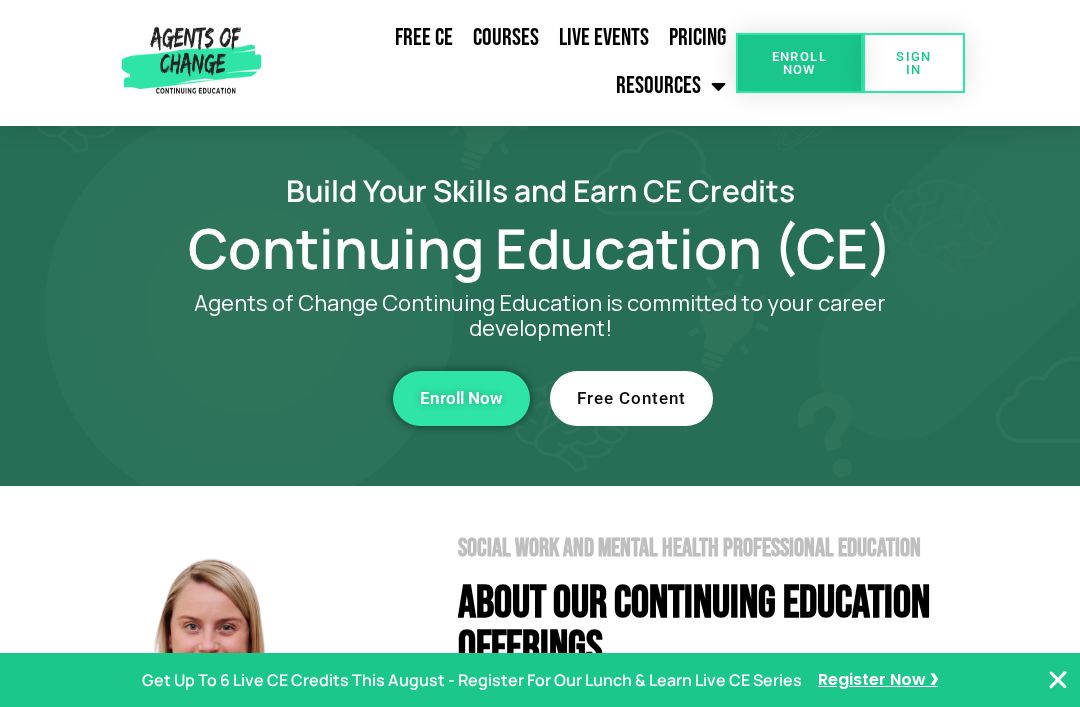 scroll, scrollTop: 0, scrollLeft: 0, axis: both 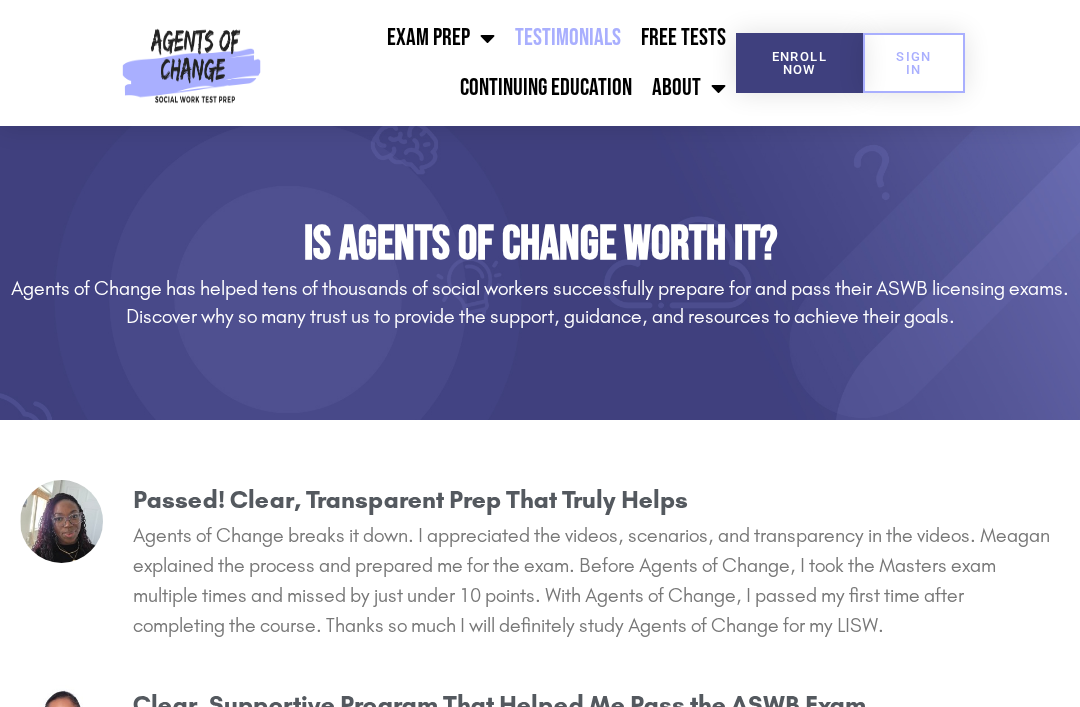 click on "Free Tests" 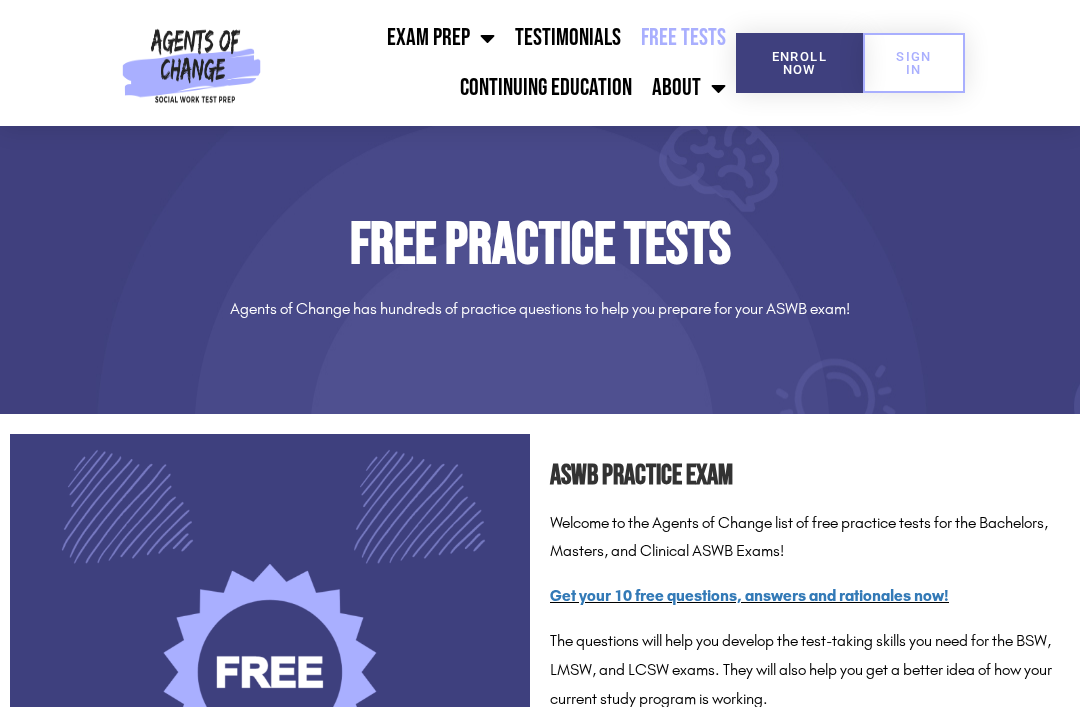 scroll, scrollTop: 0, scrollLeft: 0, axis: both 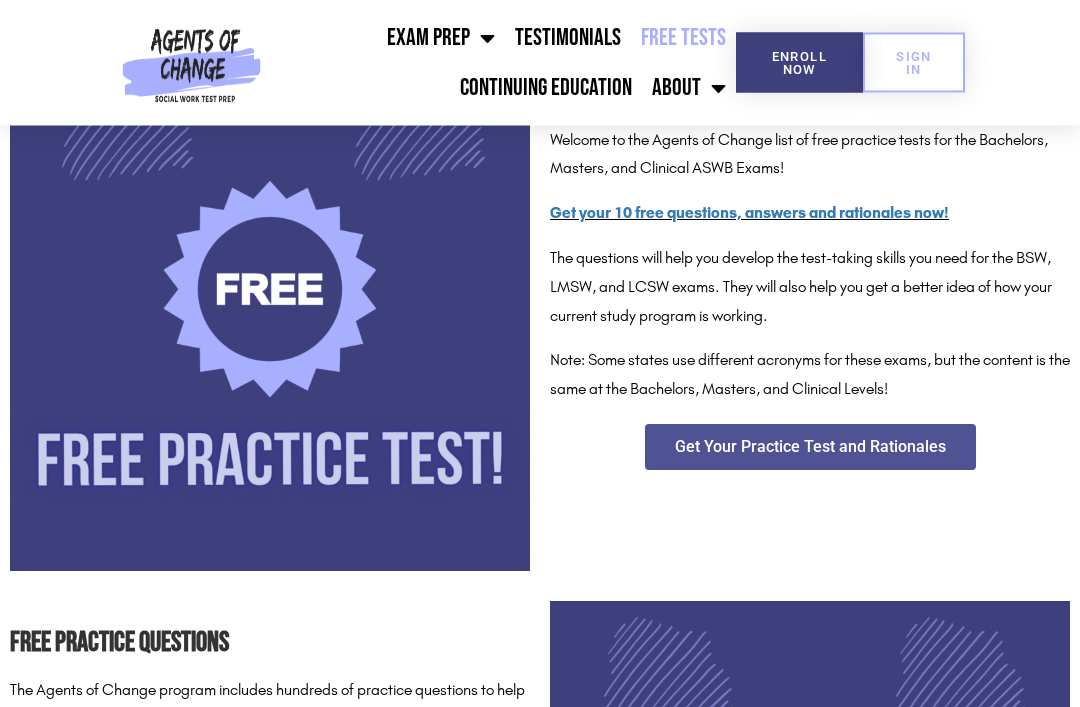 click 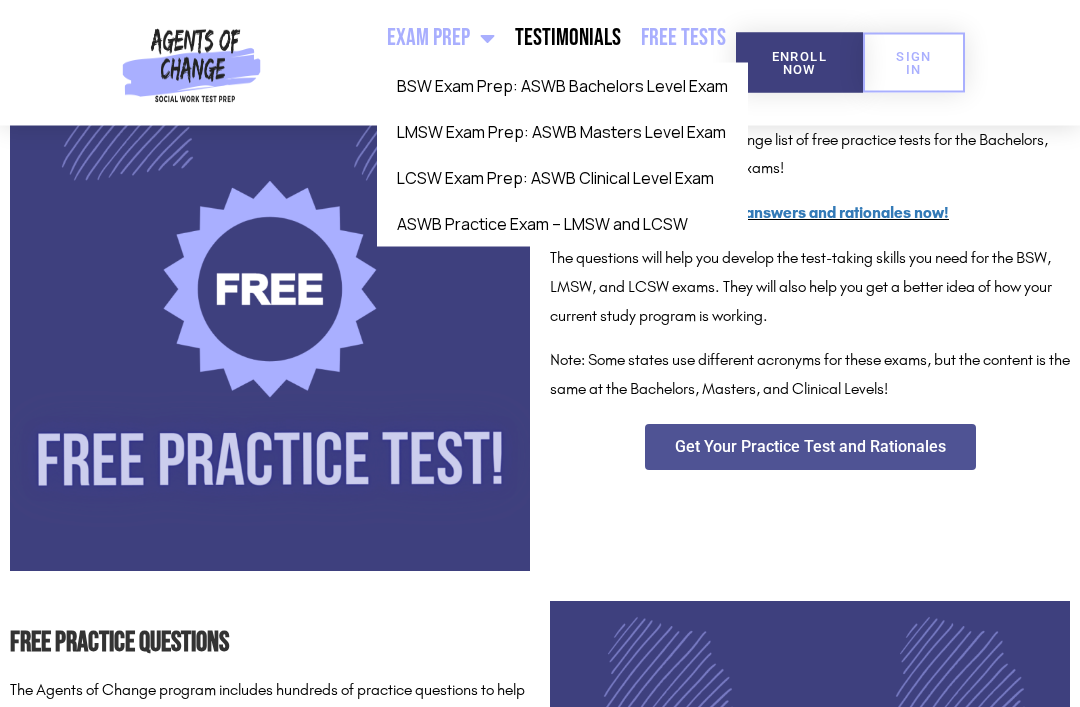 scroll, scrollTop: 383, scrollLeft: 0, axis: vertical 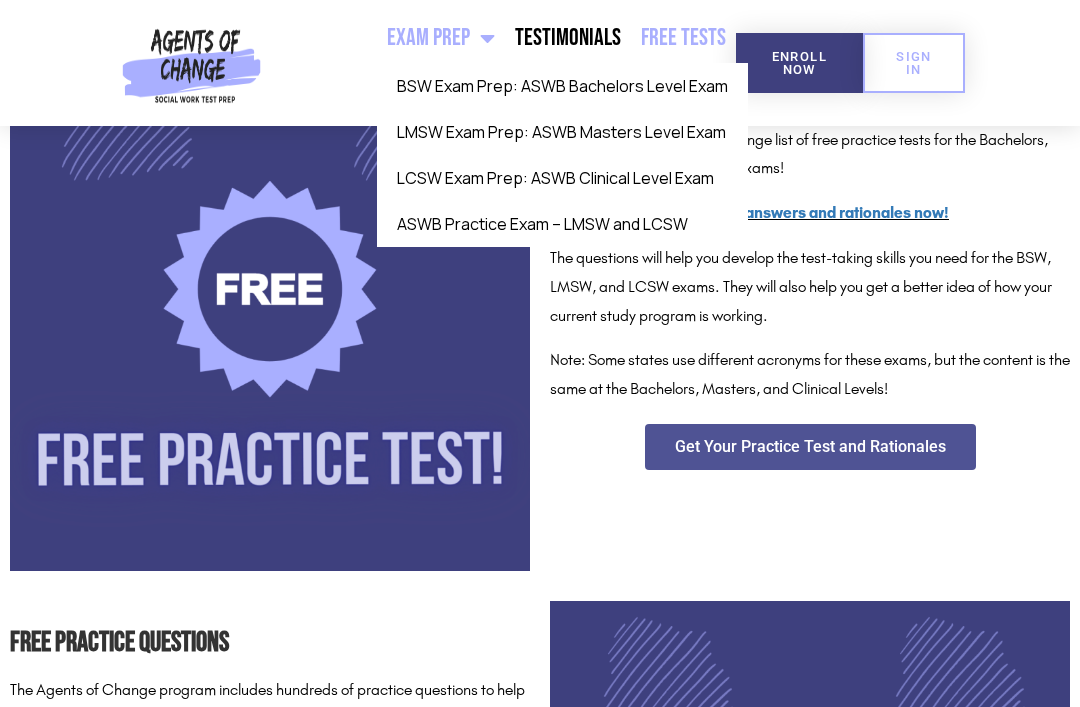 click on "LCSW Exam Prep: ASWB Clinical Level Exam" 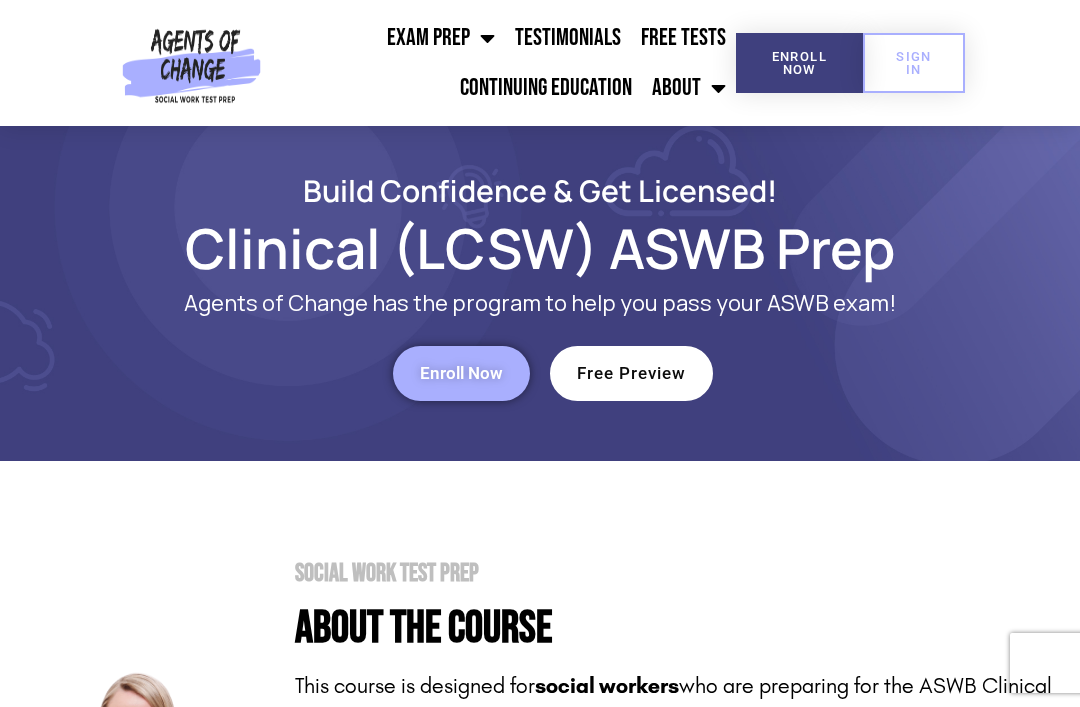 scroll, scrollTop: 0, scrollLeft: 0, axis: both 